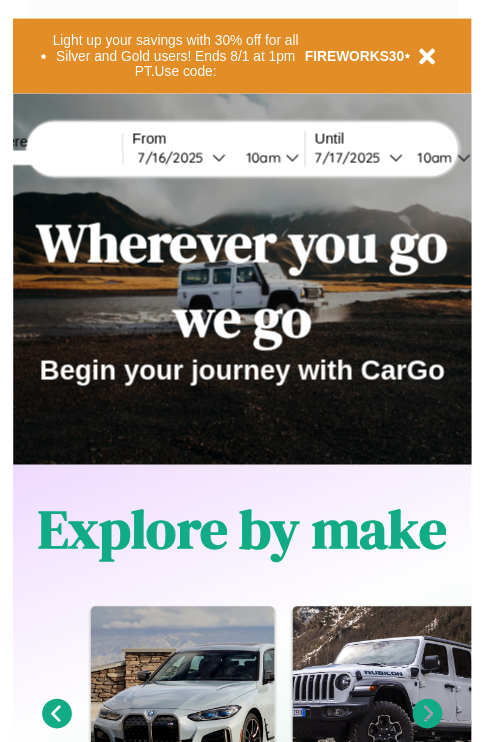 scroll, scrollTop: 0, scrollLeft: 0, axis: both 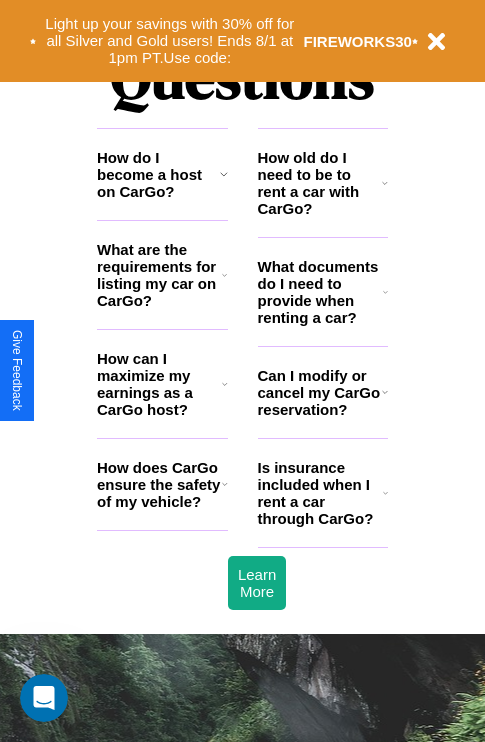 click on "Is insurance included when I rent a car through CarGo?" at bounding box center [320, 493] 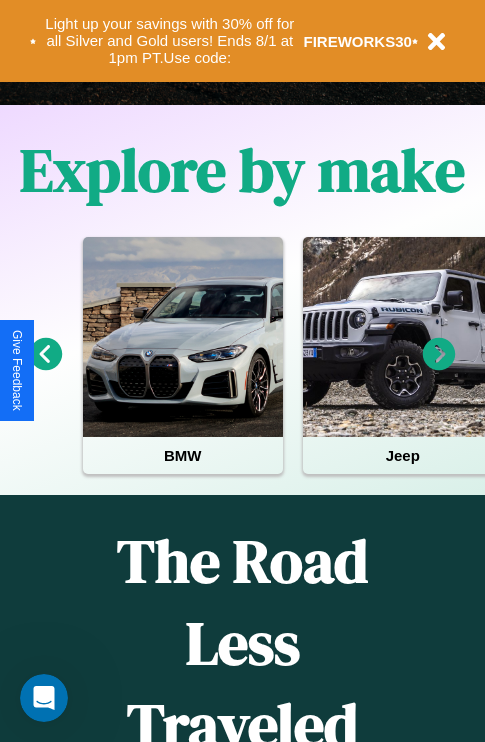 scroll, scrollTop: 308, scrollLeft: 0, axis: vertical 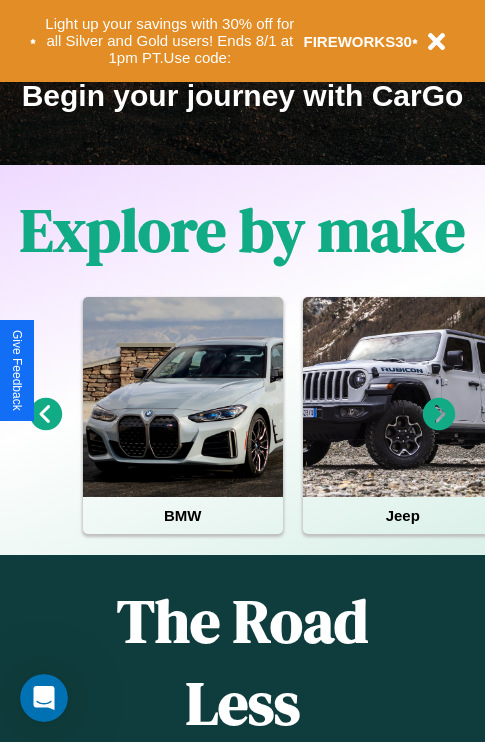 click 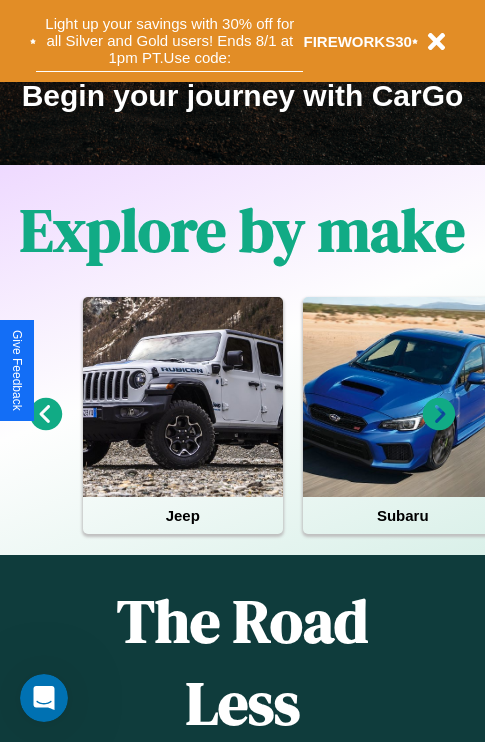 click on "Light up your savings with 30% off for all Silver and Gold users! Ends 8/1 at 1pm PT.  Use code:" at bounding box center (169, 41) 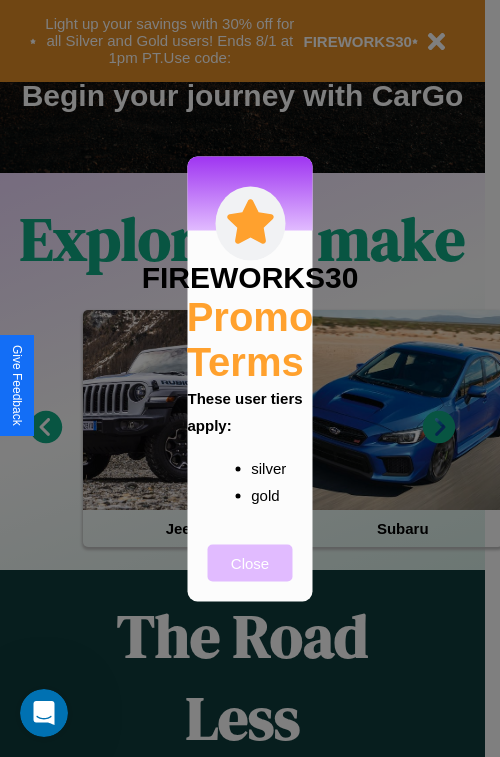 click on "Close" at bounding box center [250, 562] 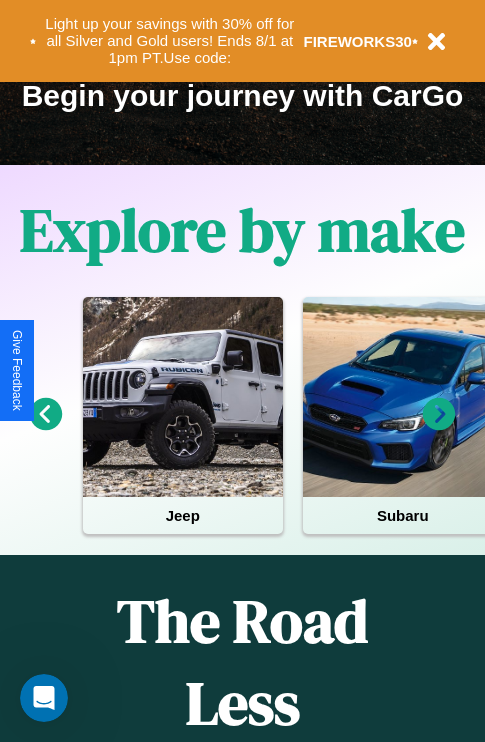 scroll, scrollTop: 0, scrollLeft: 0, axis: both 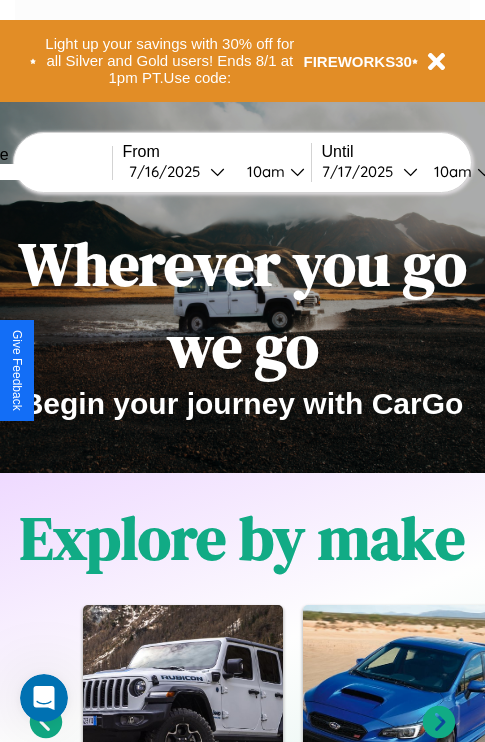 click at bounding box center [37, 172] 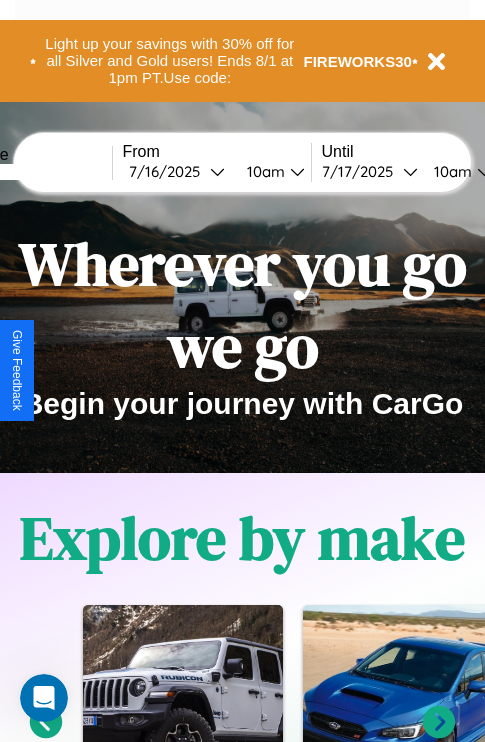 type on "******" 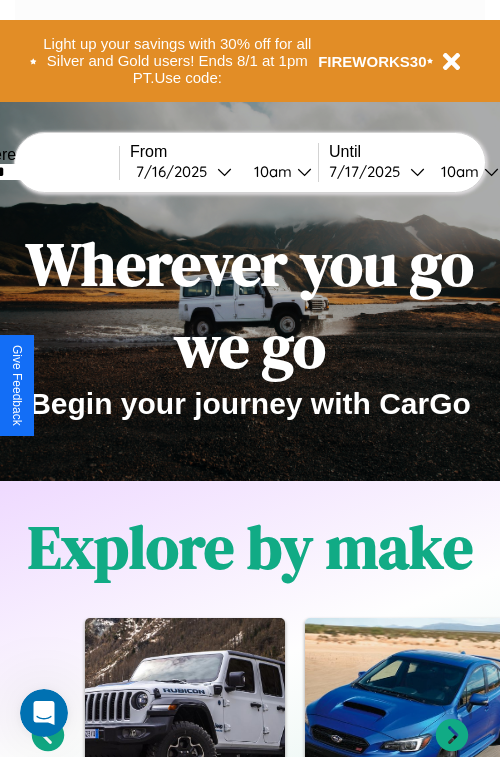 select on "*" 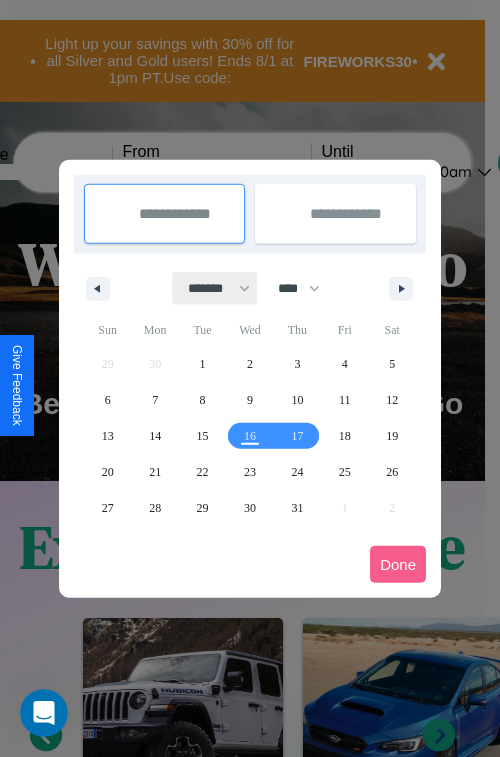click on "******* ******** ***** ***** *** **** **** ****** ********* ******* ******** ********" at bounding box center (215, 288) 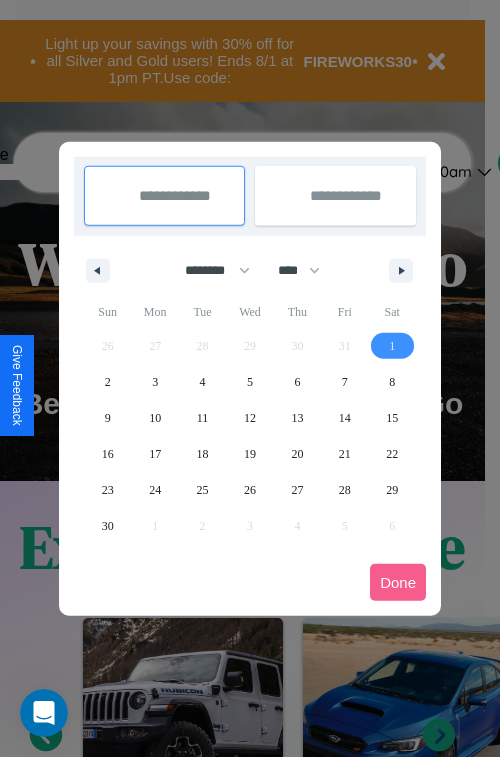 click on "1" at bounding box center (392, 346) 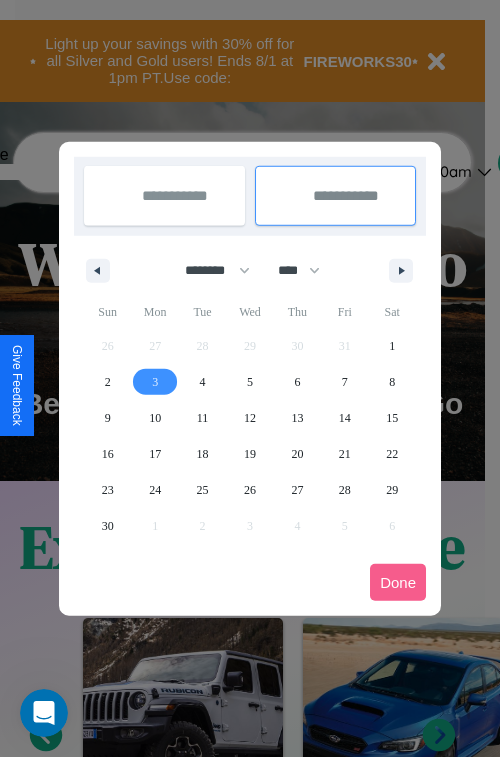 click on "3" at bounding box center (155, 382) 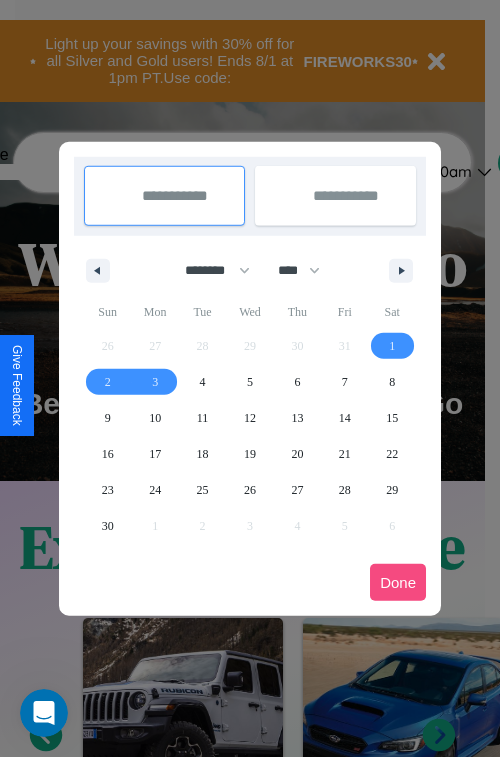 click on "Done" at bounding box center [398, 582] 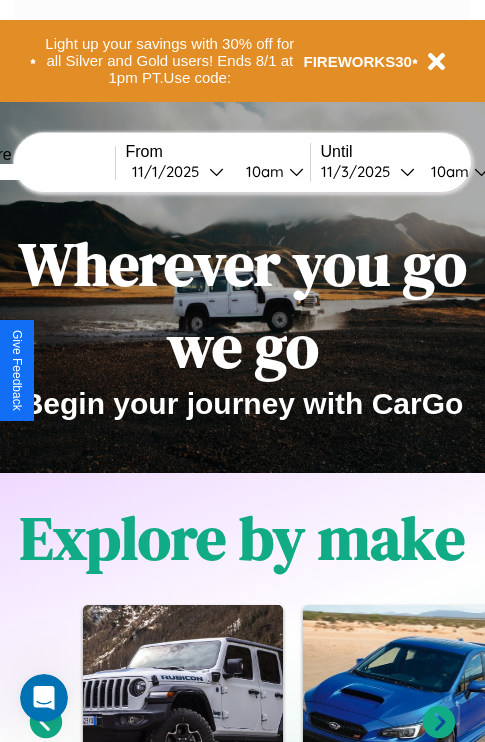 click on "10am" at bounding box center (262, 171) 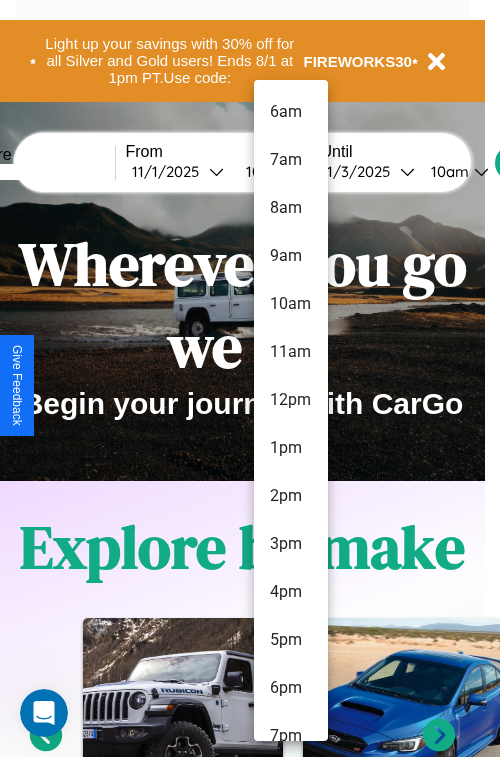 click on "7pm" at bounding box center [291, 736] 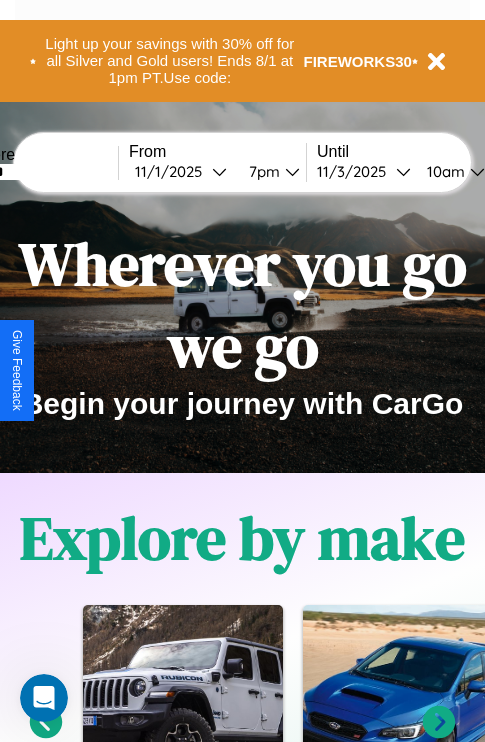 scroll, scrollTop: 0, scrollLeft: 67, axis: horizontal 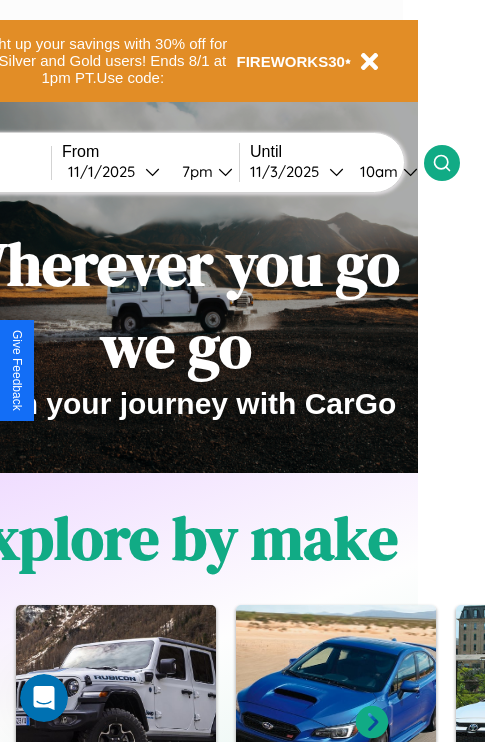 click 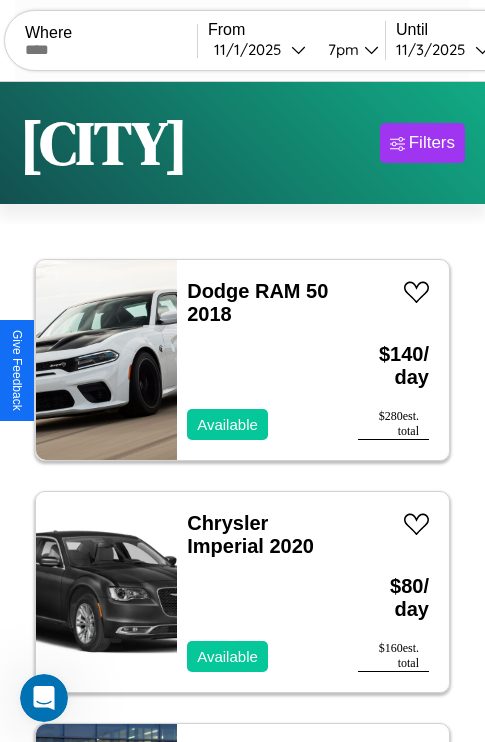 scroll, scrollTop: 95, scrollLeft: 0, axis: vertical 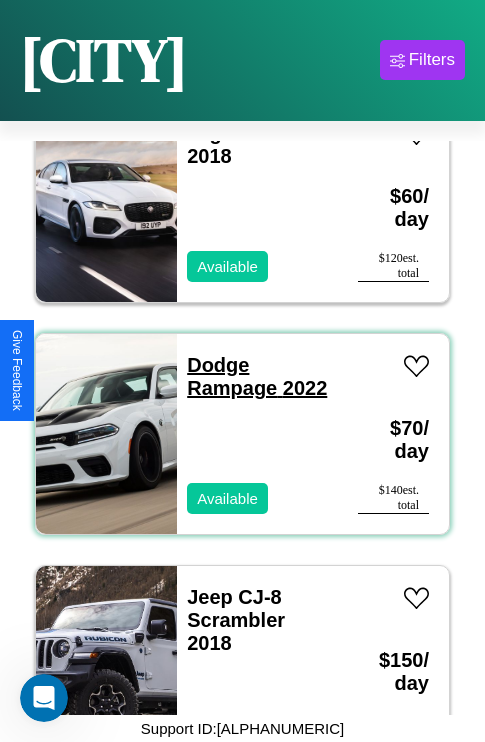 click on "Dodge   Rampage   2022" at bounding box center [257, 376] 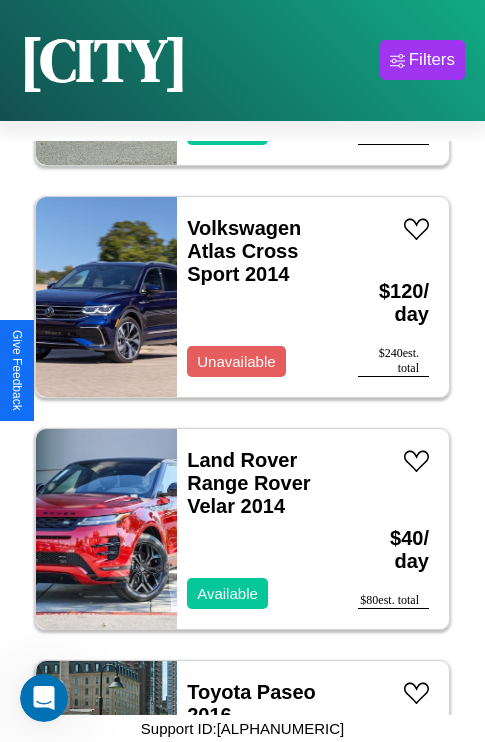 scroll, scrollTop: 539, scrollLeft: 0, axis: vertical 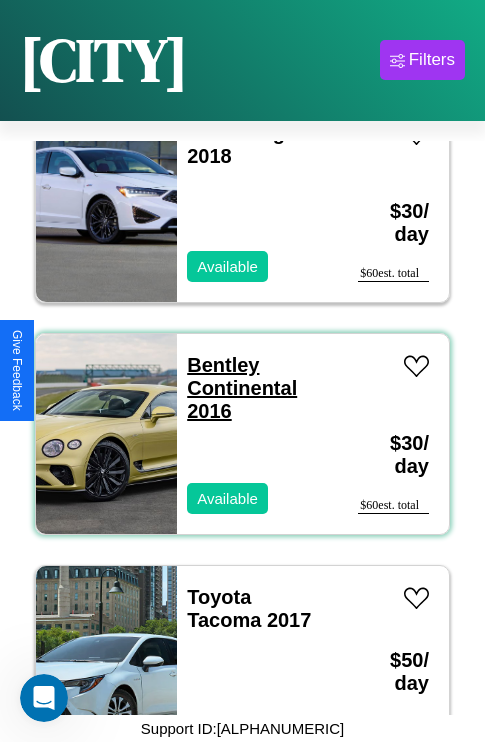 click on "Bentley   Continental   2016" at bounding box center [242, 388] 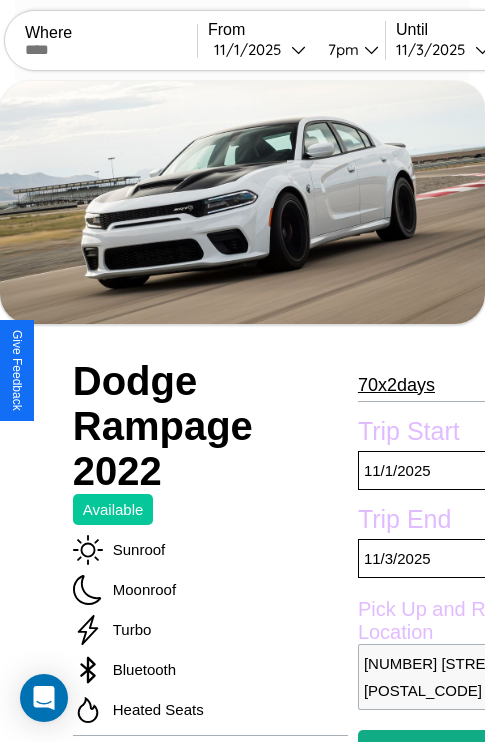 scroll, scrollTop: 306, scrollLeft: 88, axis: both 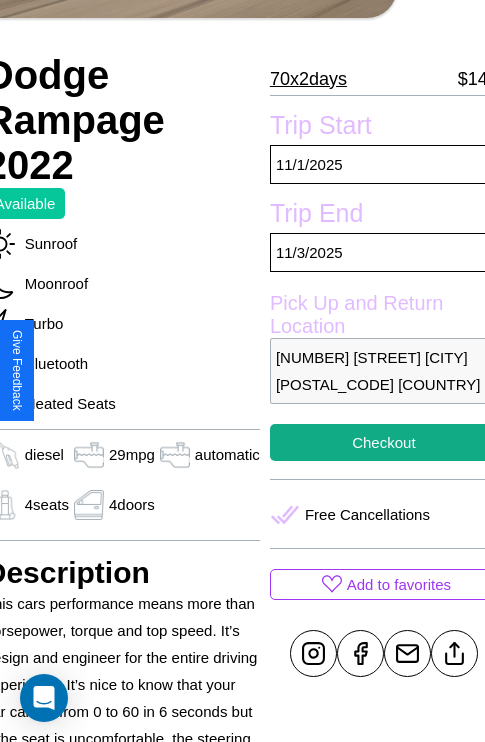 click on "9582 Church Street  Warsaw  56140 Poland" at bounding box center (384, 371) 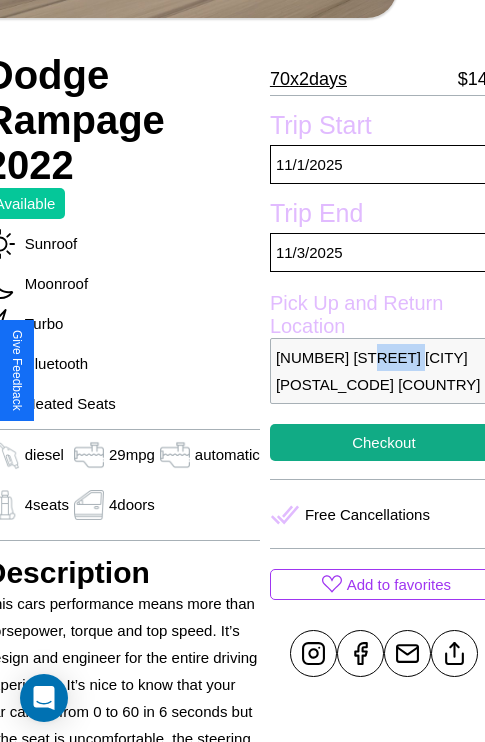 click on "9582 Church Street  Warsaw  56140 Poland" at bounding box center (384, 371) 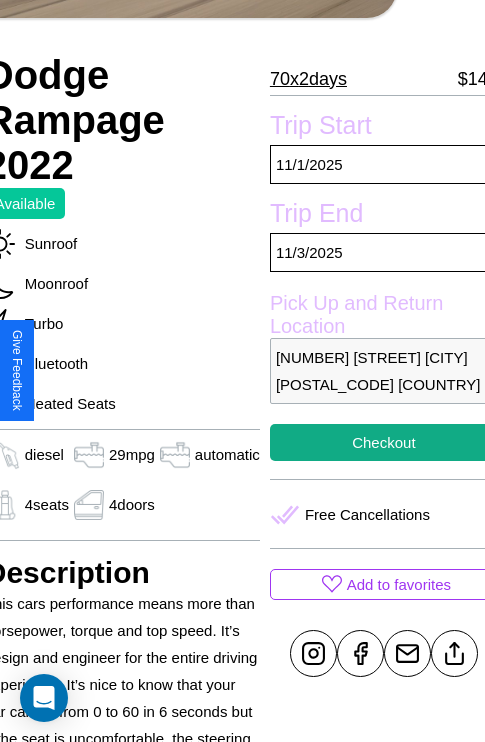click on "9582 Church Street  Warsaw  56140 Poland" at bounding box center (384, 371) 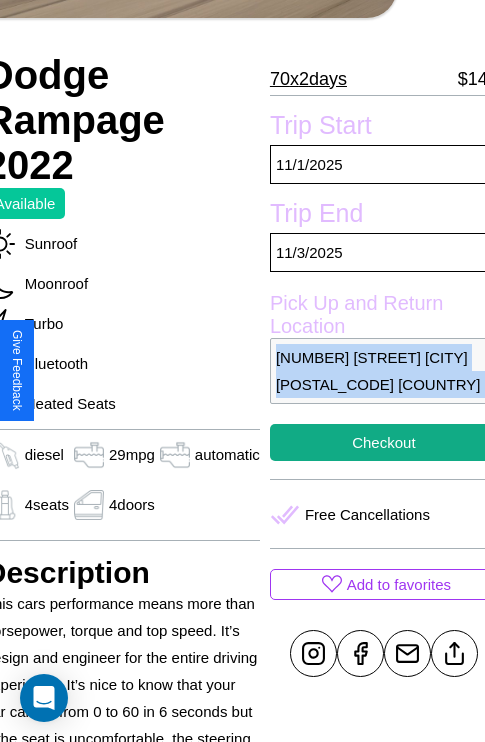 click on "9582 Church Street  Warsaw  56140 Poland" at bounding box center [384, 371] 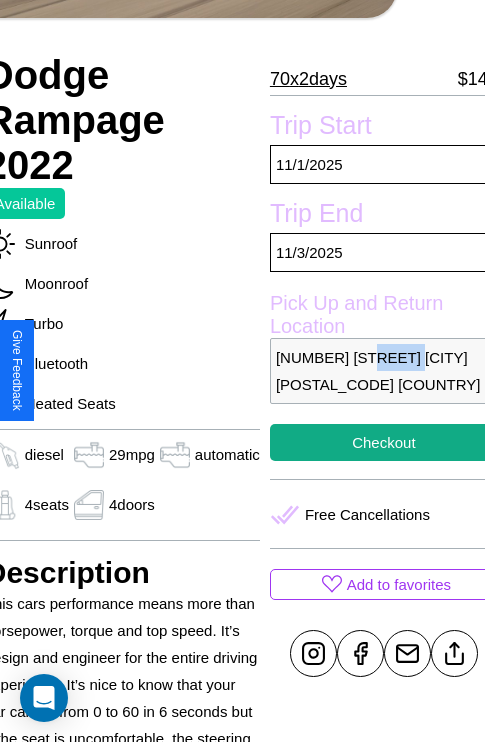click on "9582 Church Street  Warsaw  56140 Poland" at bounding box center [384, 371] 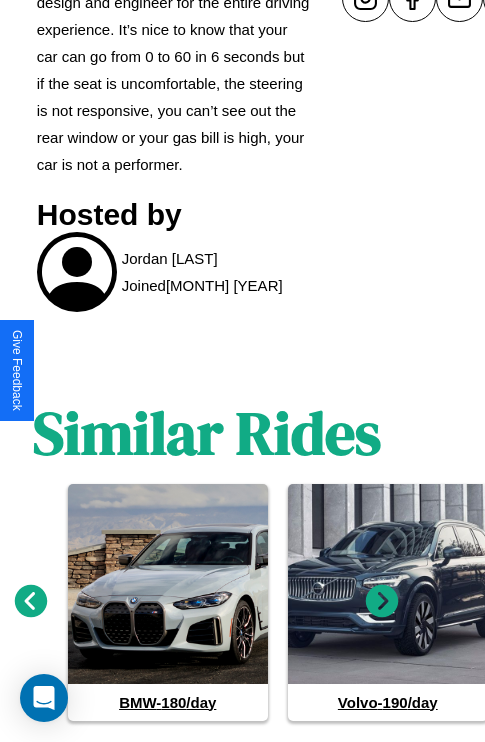 scroll, scrollTop: 1034, scrollLeft: 30, axis: both 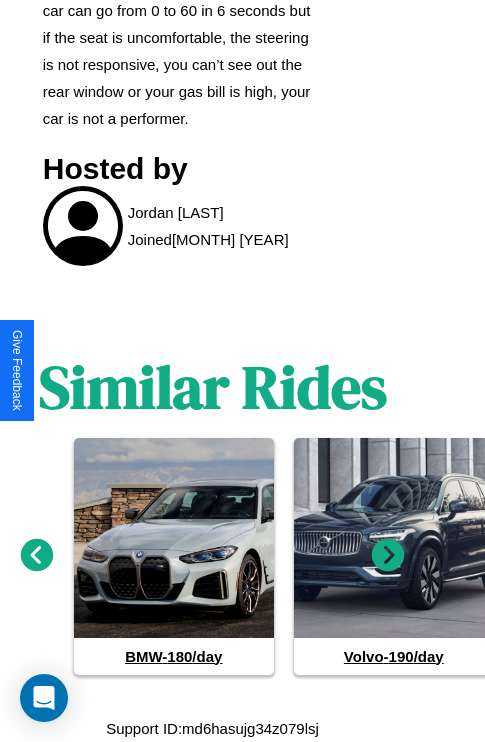 click 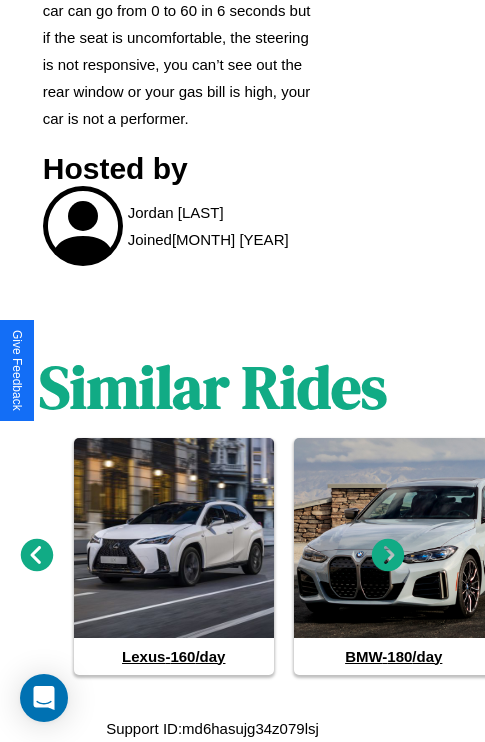 click 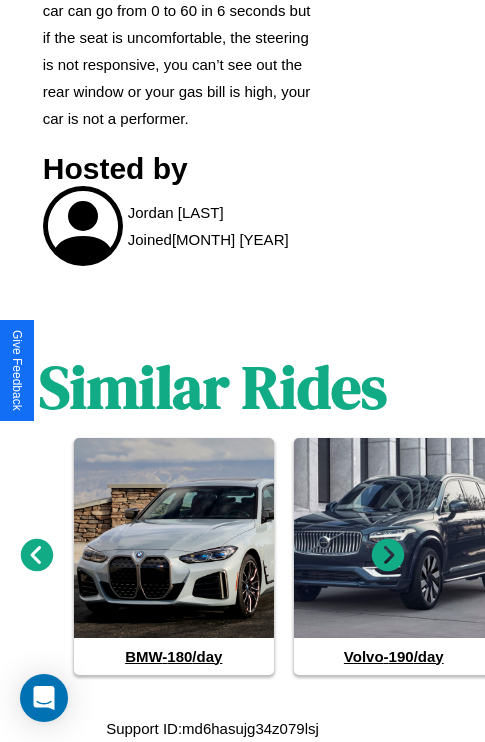 click 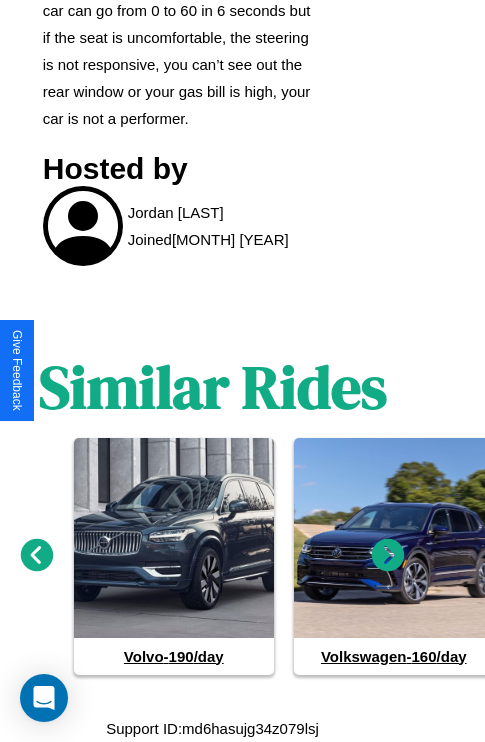 click 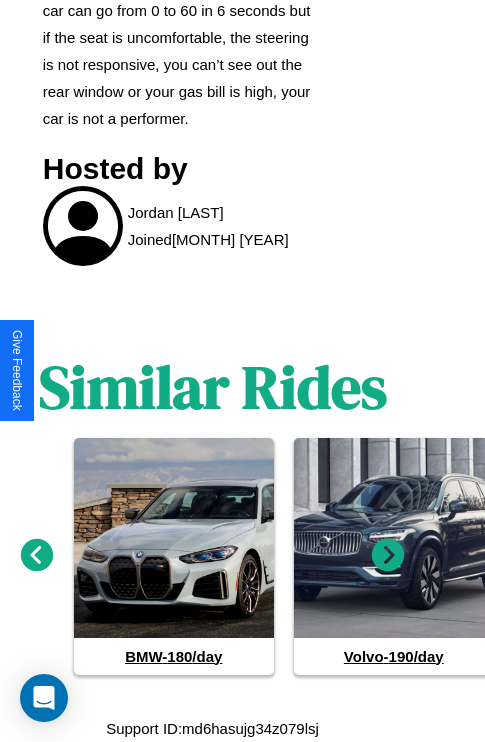 click 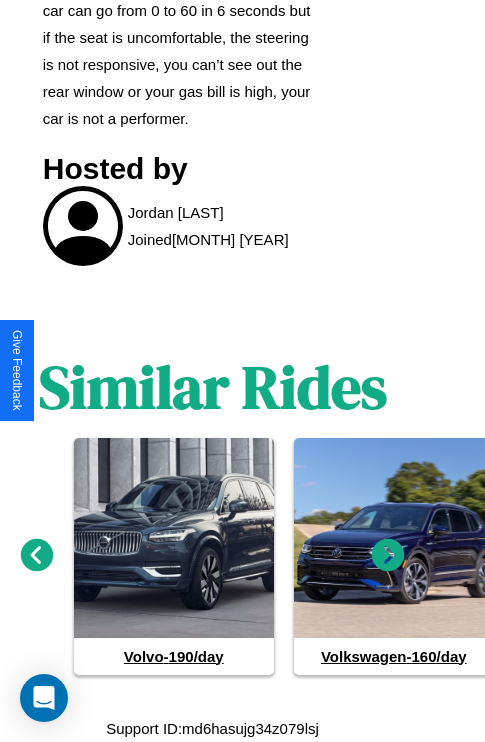 scroll, scrollTop: 377, scrollLeft: 88, axis: both 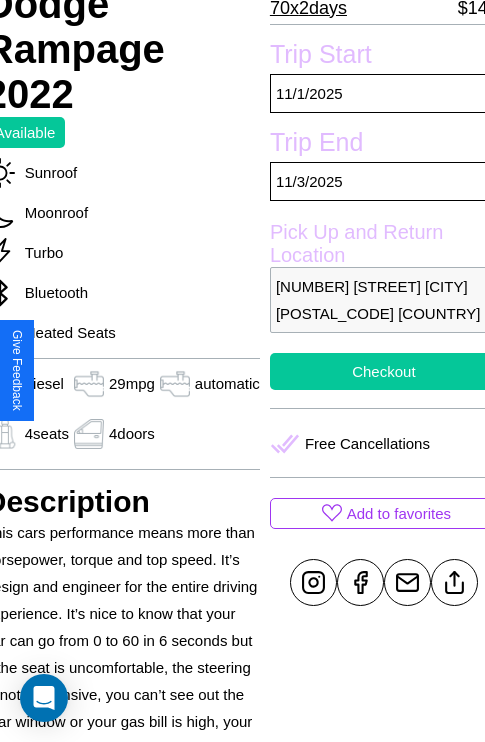 click on "Checkout" at bounding box center (384, 371) 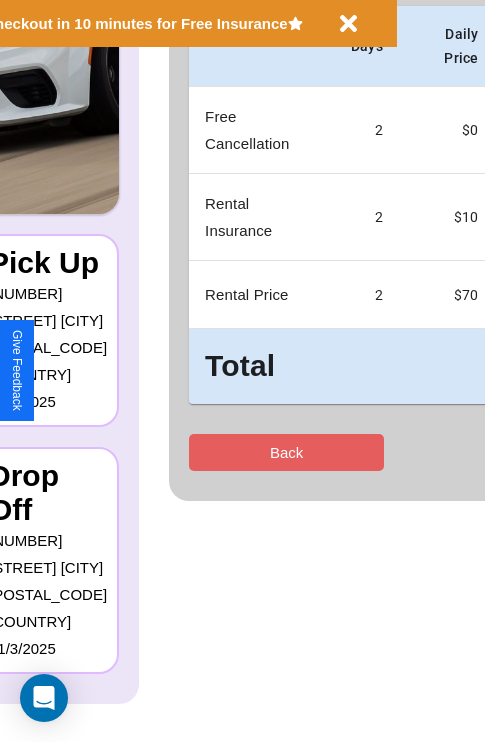 scroll, scrollTop: 0, scrollLeft: 0, axis: both 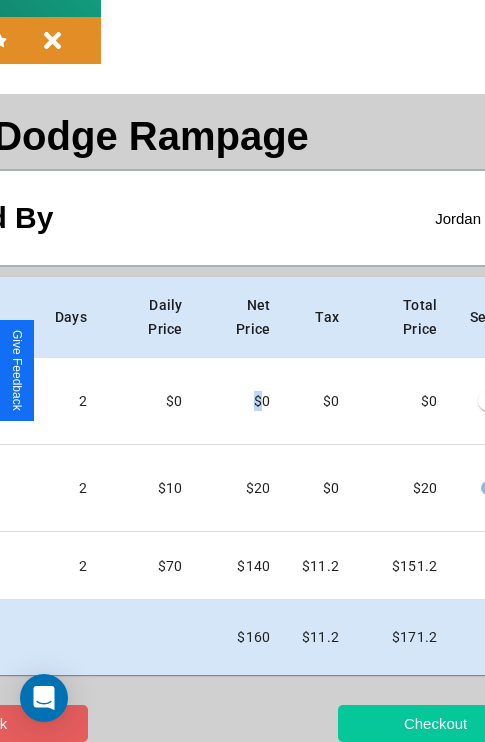 click on "Checkout" at bounding box center (435, 723) 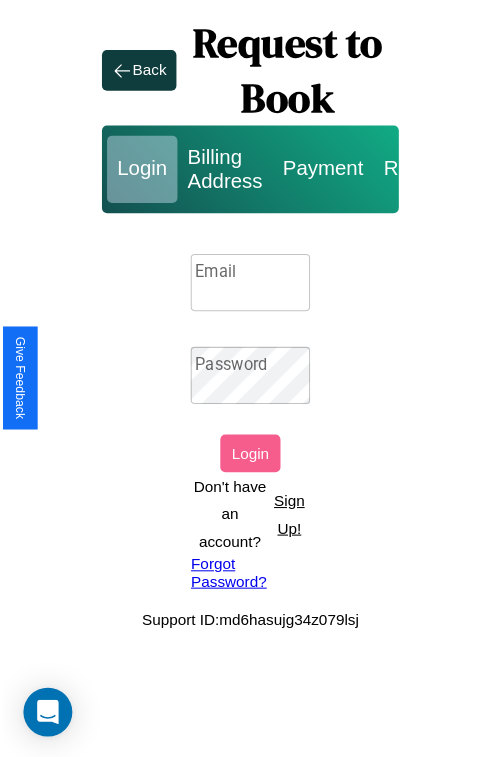 scroll, scrollTop: 0, scrollLeft: 0, axis: both 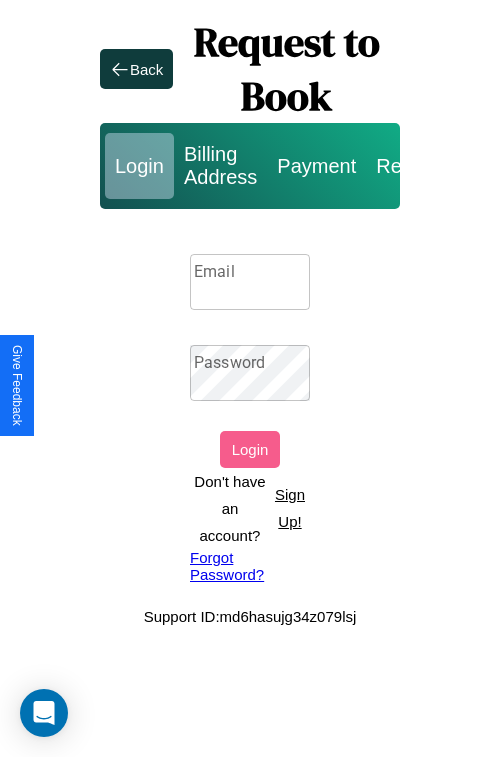 click on "Sign Up!" at bounding box center [290, 508] 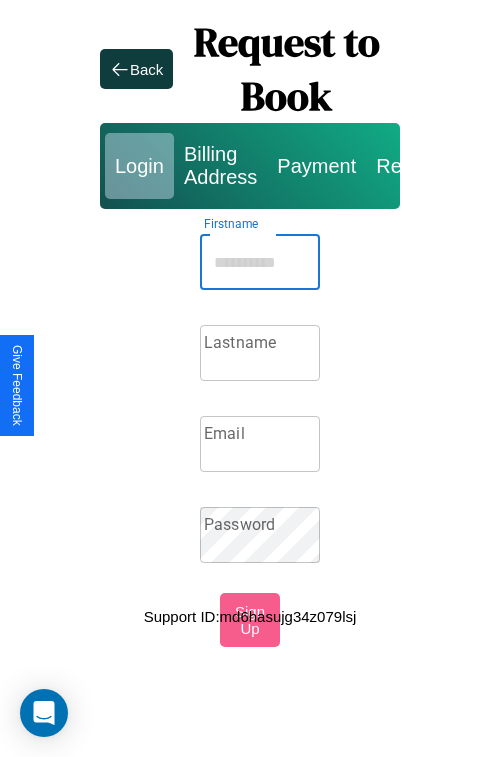 click on "Firstname" at bounding box center (260, 262) 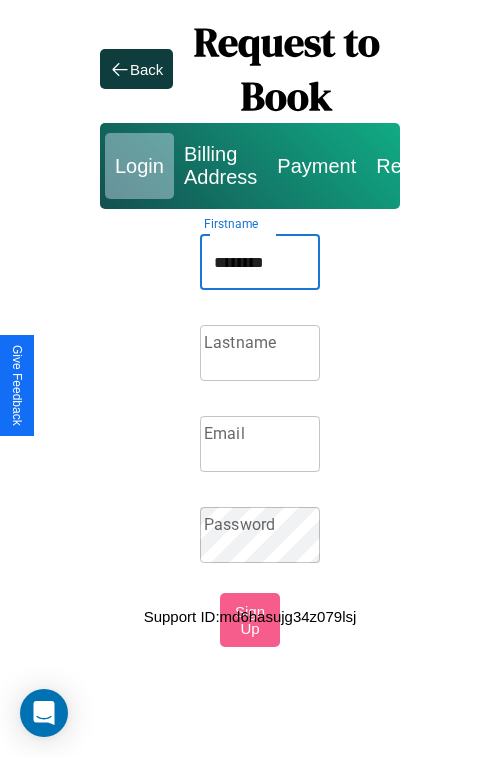 type on "********" 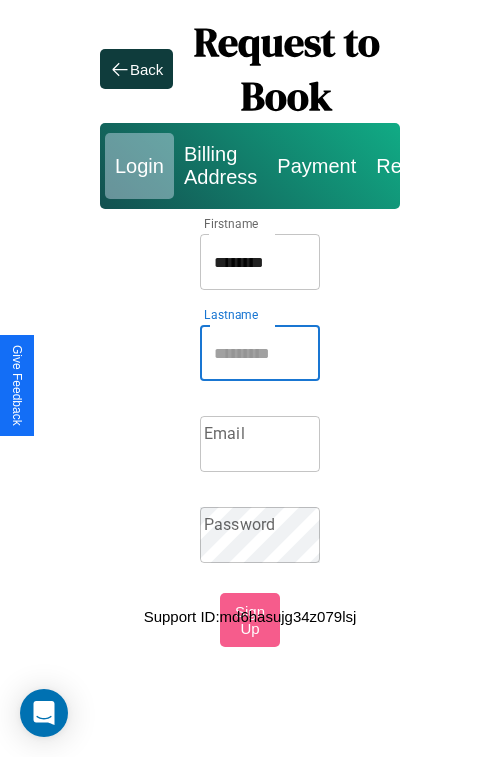 click on "Lastname" at bounding box center (260, 353) 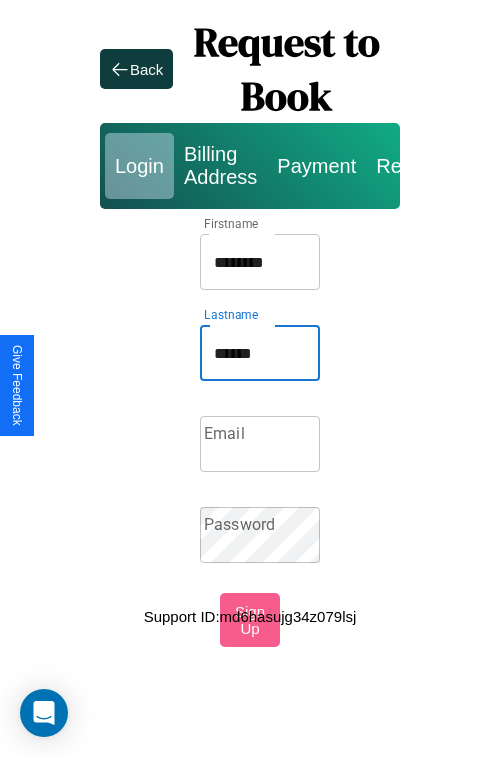 type on "******" 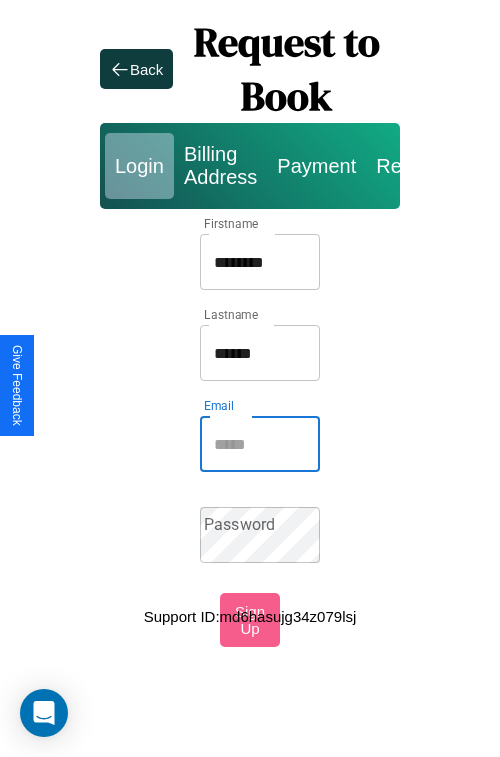 click on "Email" at bounding box center (260, 444) 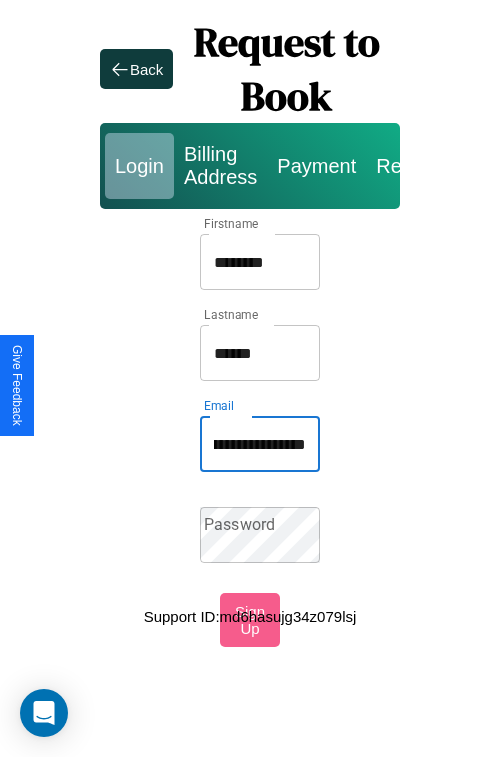 scroll, scrollTop: 0, scrollLeft: 117, axis: horizontal 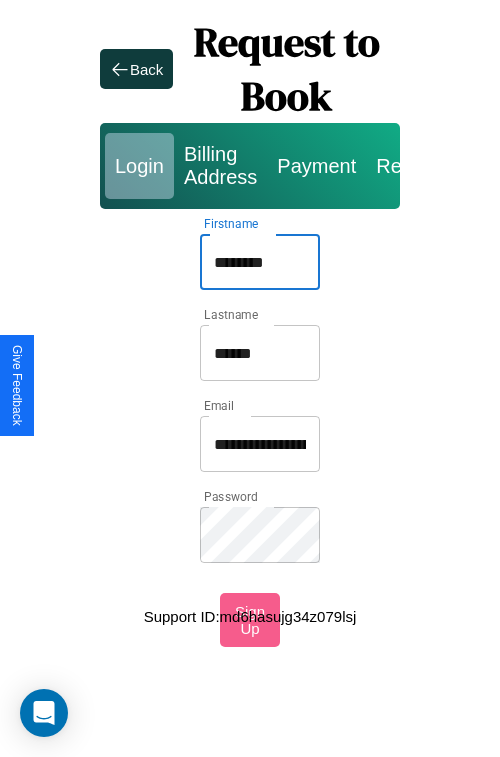 click on "********" at bounding box center (260, 262) 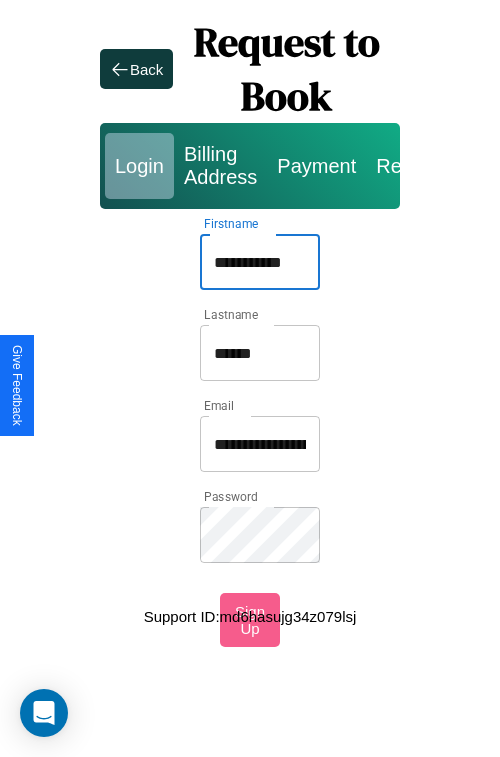 type on "**********" 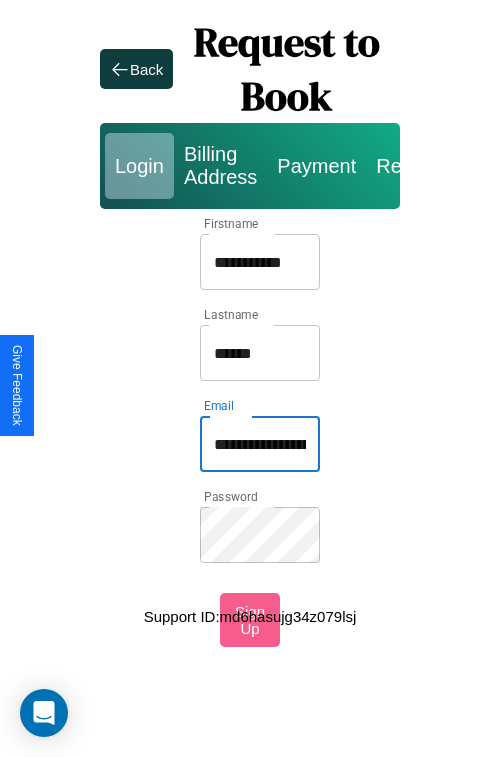 click on "**********" at bounding box center (260, 444) 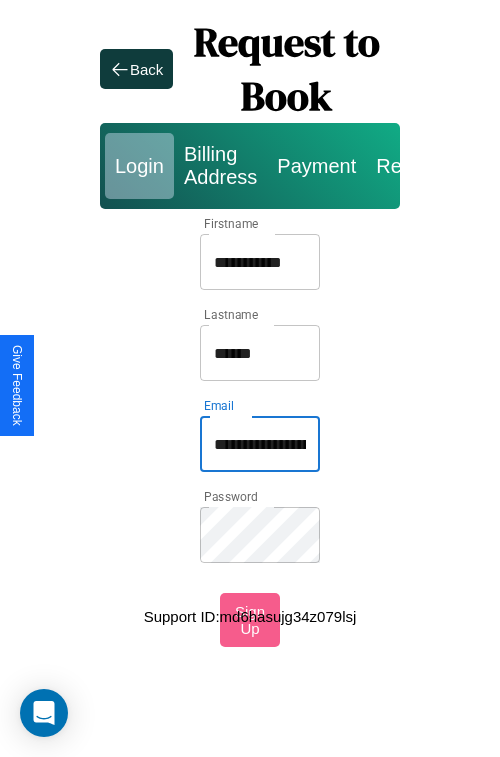 type on "**********" 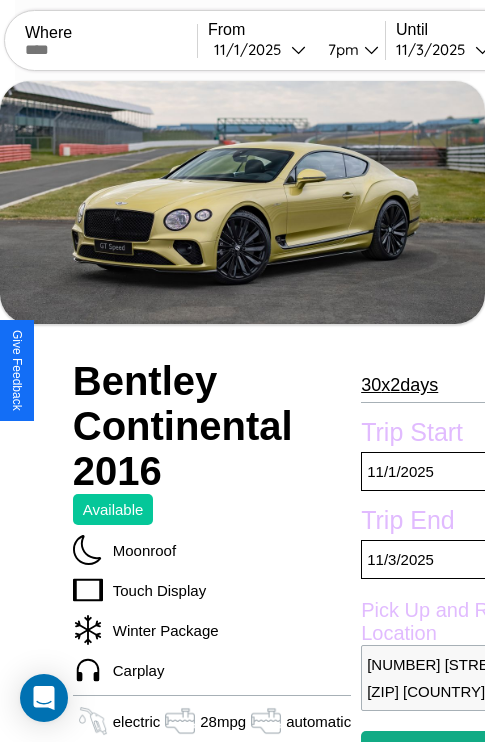 scroll, scrollTop: 14, scrollLeft: 0, axis: vertical 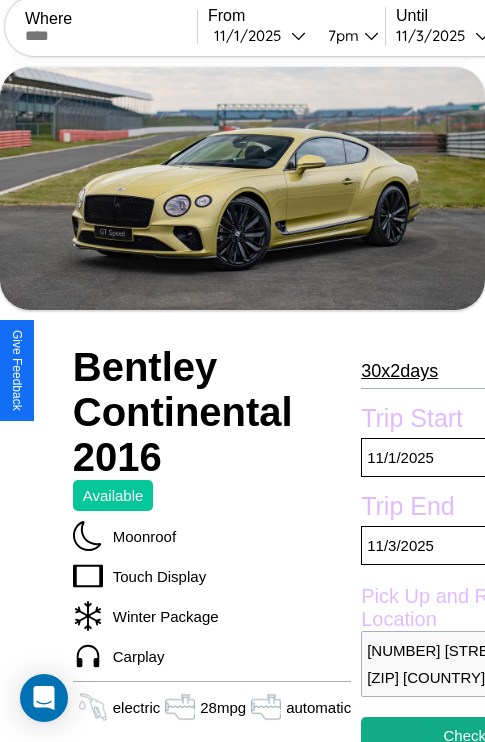 click on "[NUMBER] x [NUMBER] [PERIOD]" at bounding box center [399, 371] 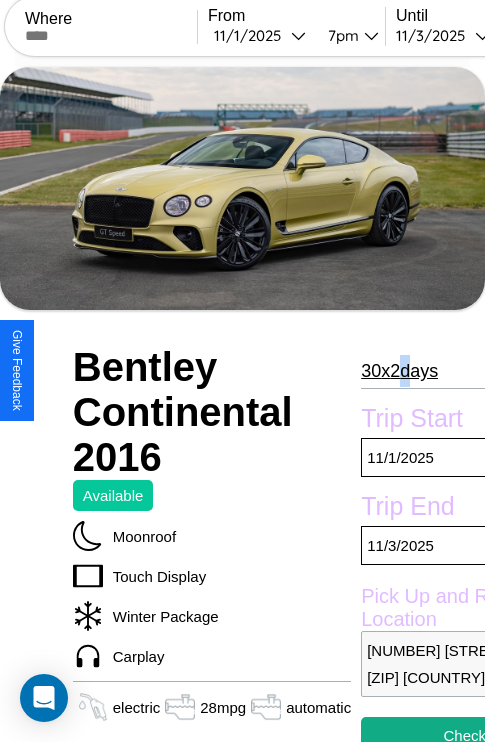 click on "30  x  2  days" at bounding box center (399, 371) 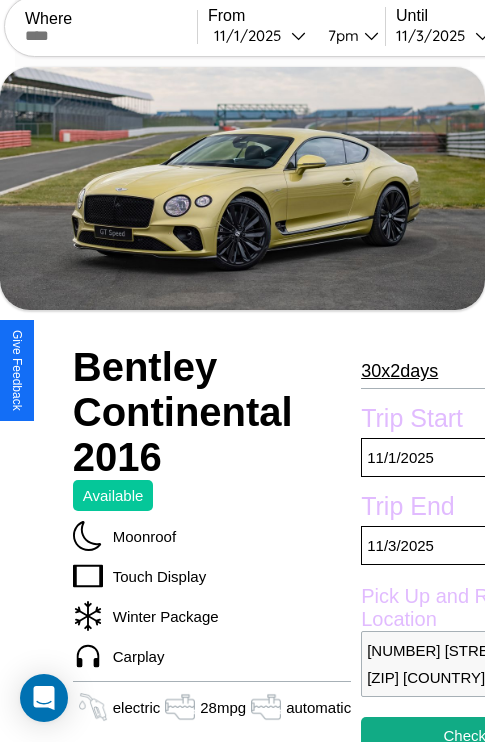 click on "30  x  2  days" at bounding box center [399, 371] 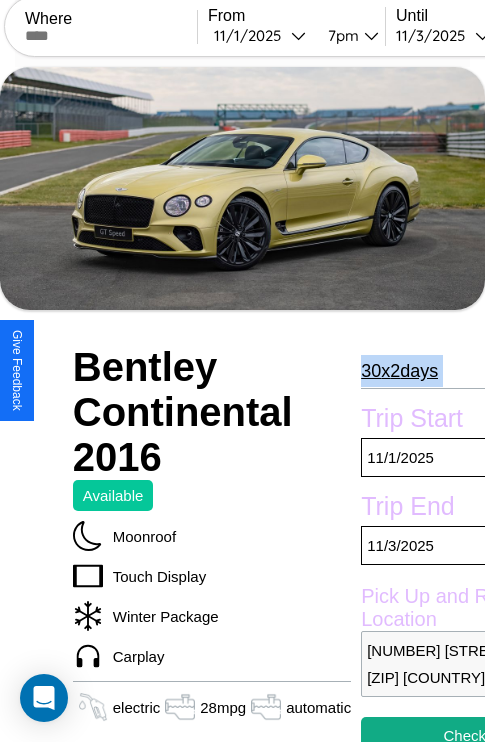 click on "30  x  2  days" at bounding box center (399, 371) 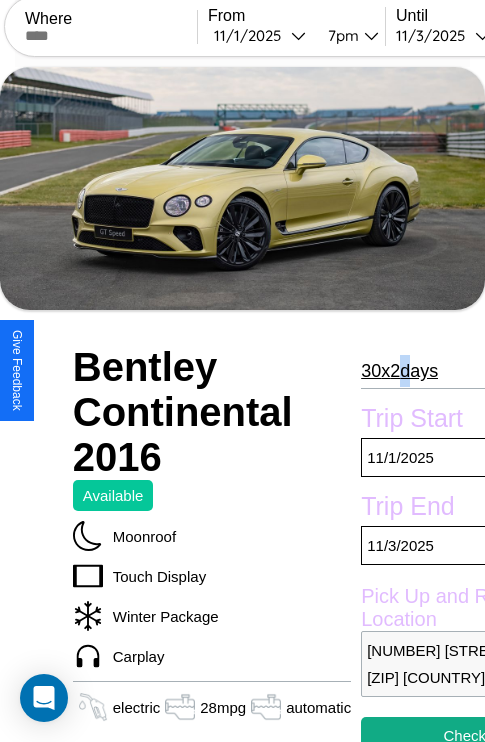 click on "30  x  2  days" at bounding box center (399, 371) 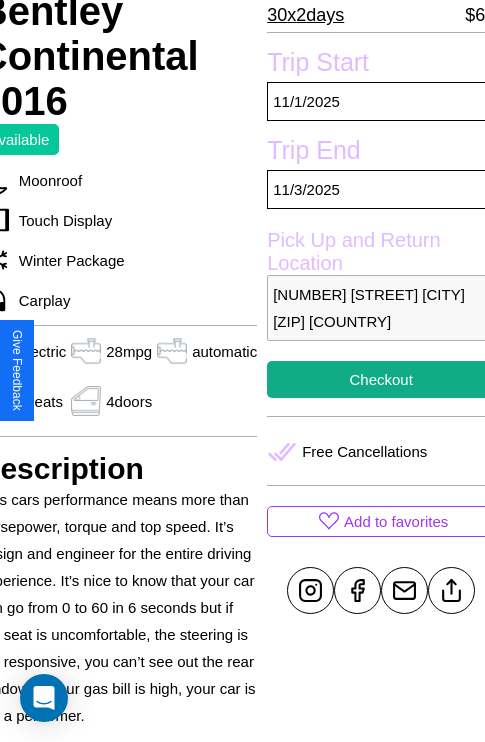 scroll, scrollTop: 378, scrollLeft: 96, axis: both 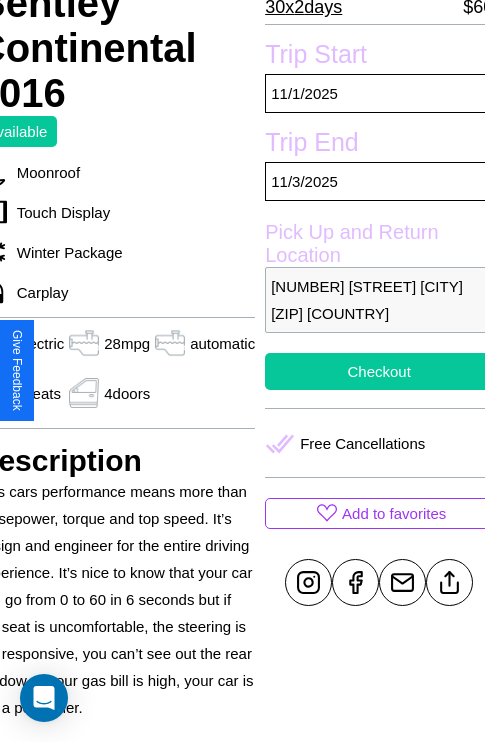 click on "Checkout" at bounding box center (379, 371) 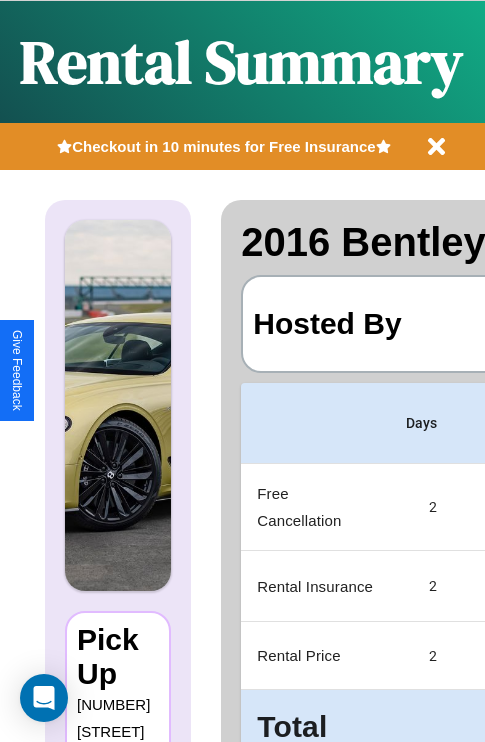 scroll, scrollTop: 0, scrollLeft: 378, axis: horizontal 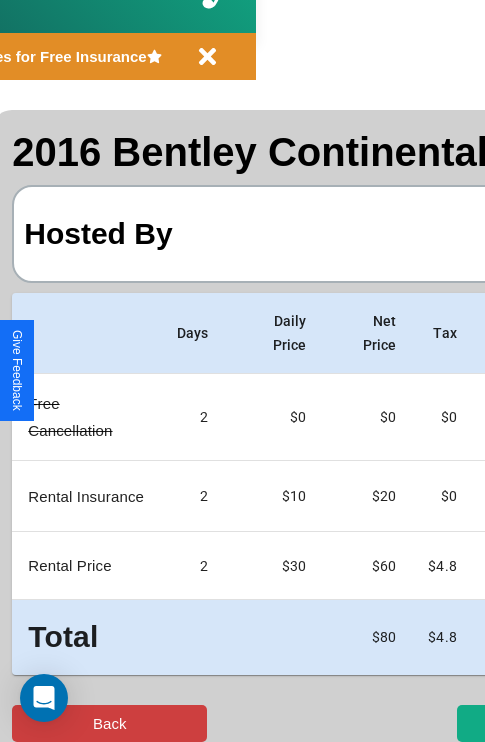 click on "Back" at bounding box center (109, 723) 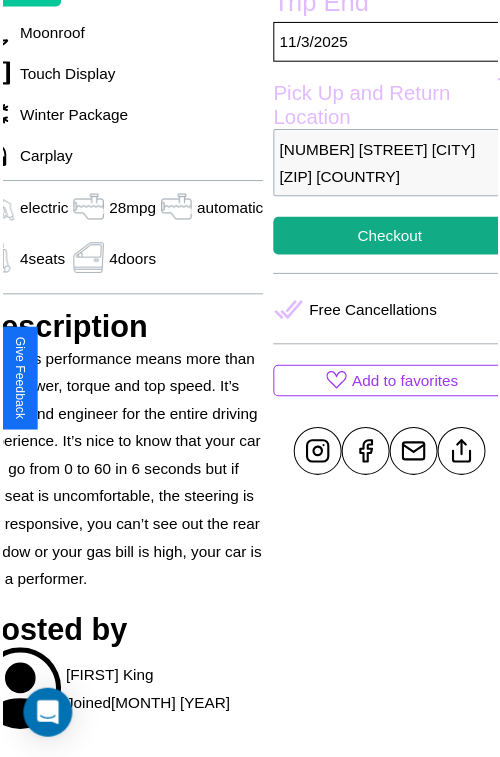 scroll, scrollTop: 520, scrollLeft: 96, axis: both 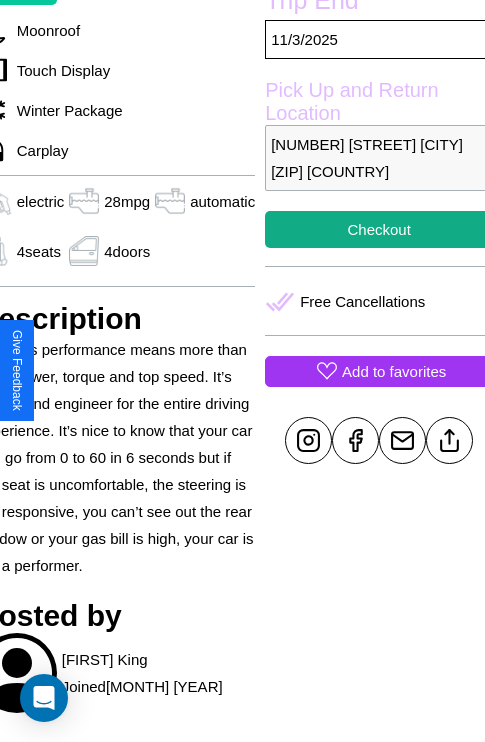 click on "Add to favorites" at bounding box center [394, 371] 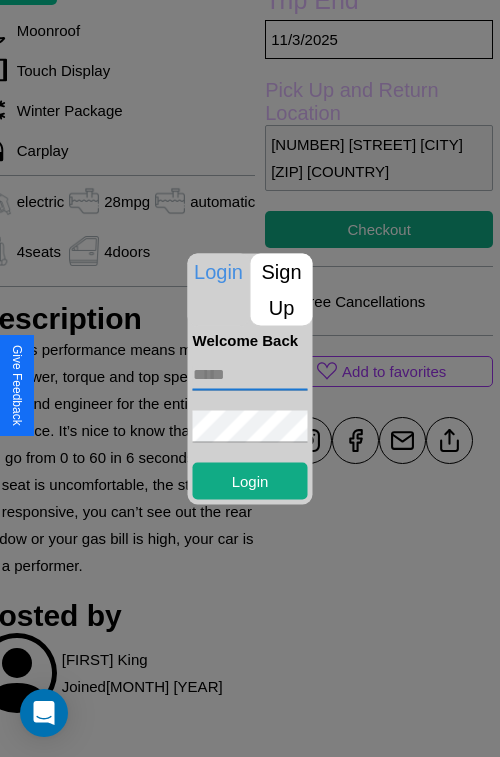 click at bounding box center (250, 374) 